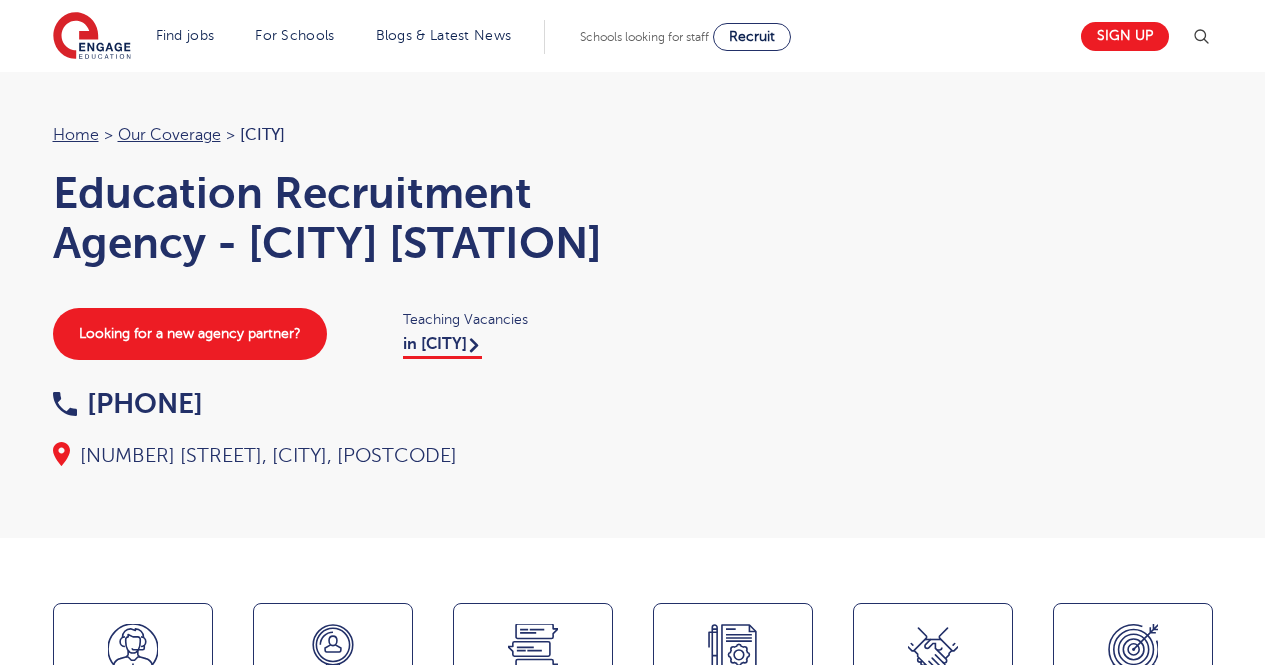 scroll, scrollTop: 0, scrollLeft: 0, axis: both 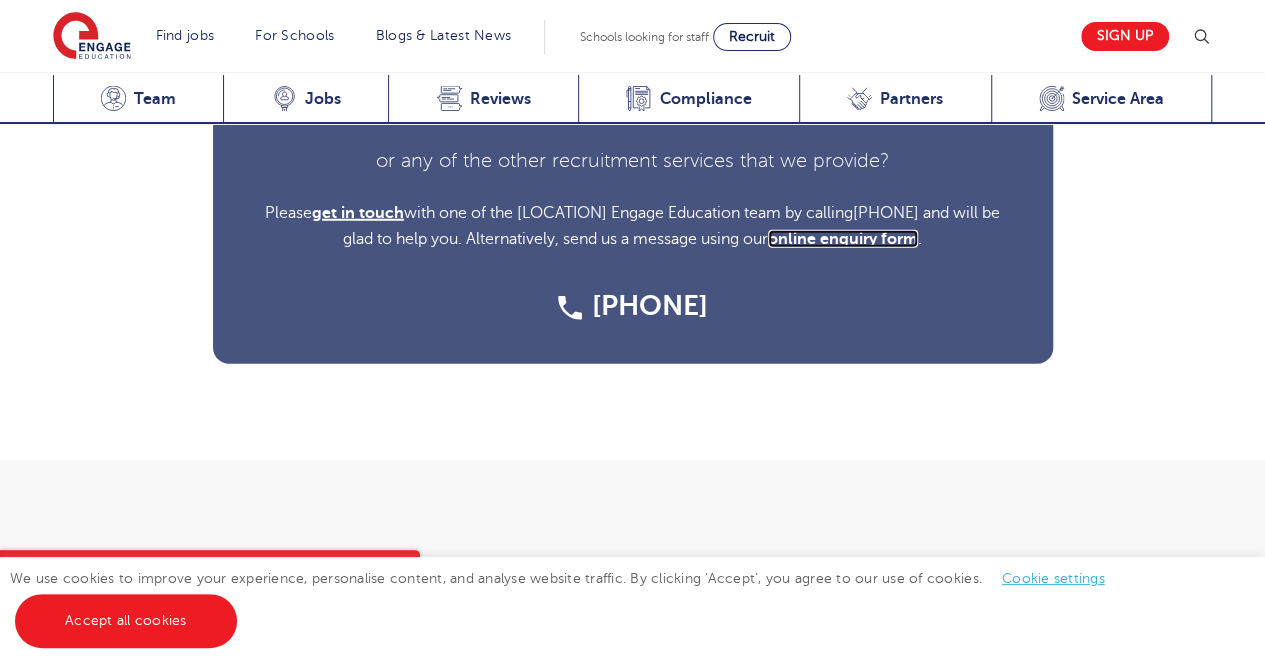 click on "online enquiry form" at bounding box center (843, 239) 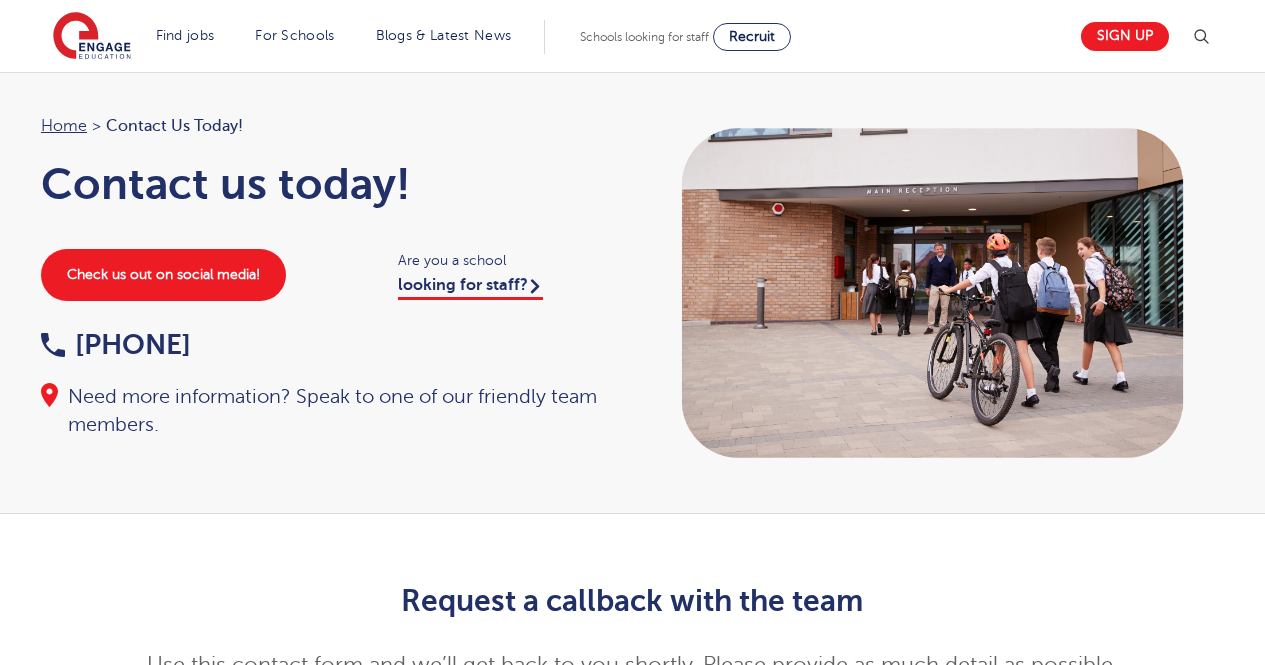 scroll, scrollTop: 0, scrollLeft: 0, axis: both 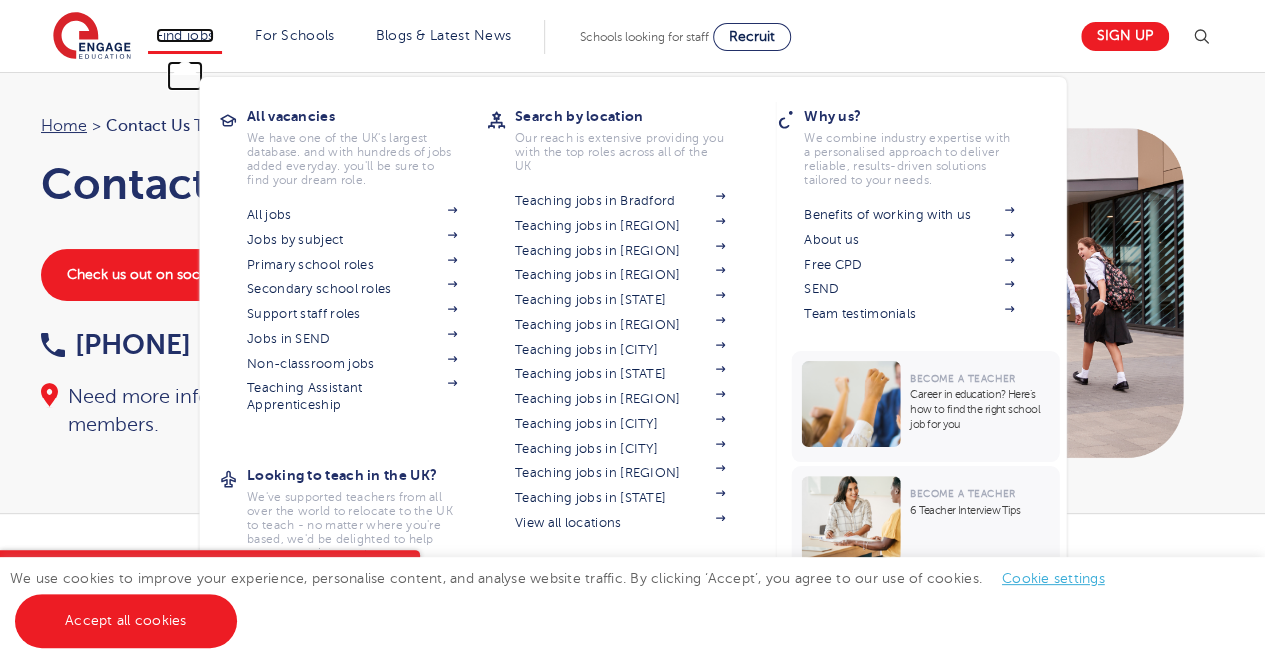 click on "Find jobs" at bounding box center [185, 35] 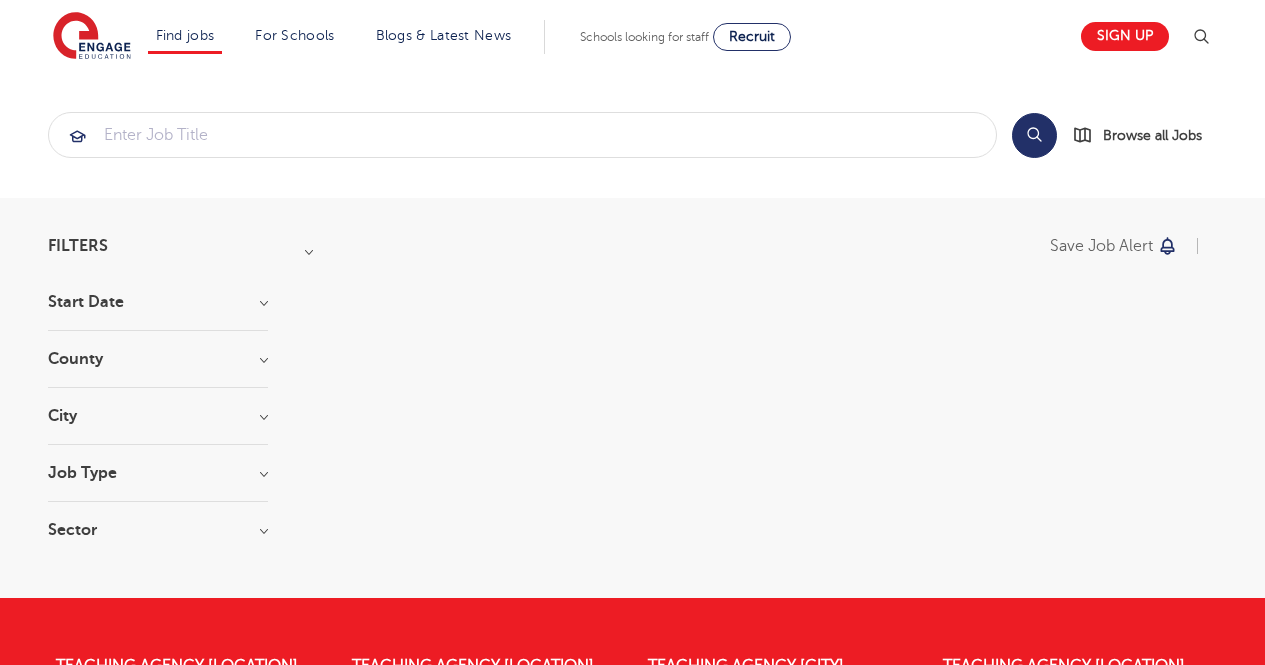 scroll, scrollTop: 0, scrollLeft: 0, axis: both 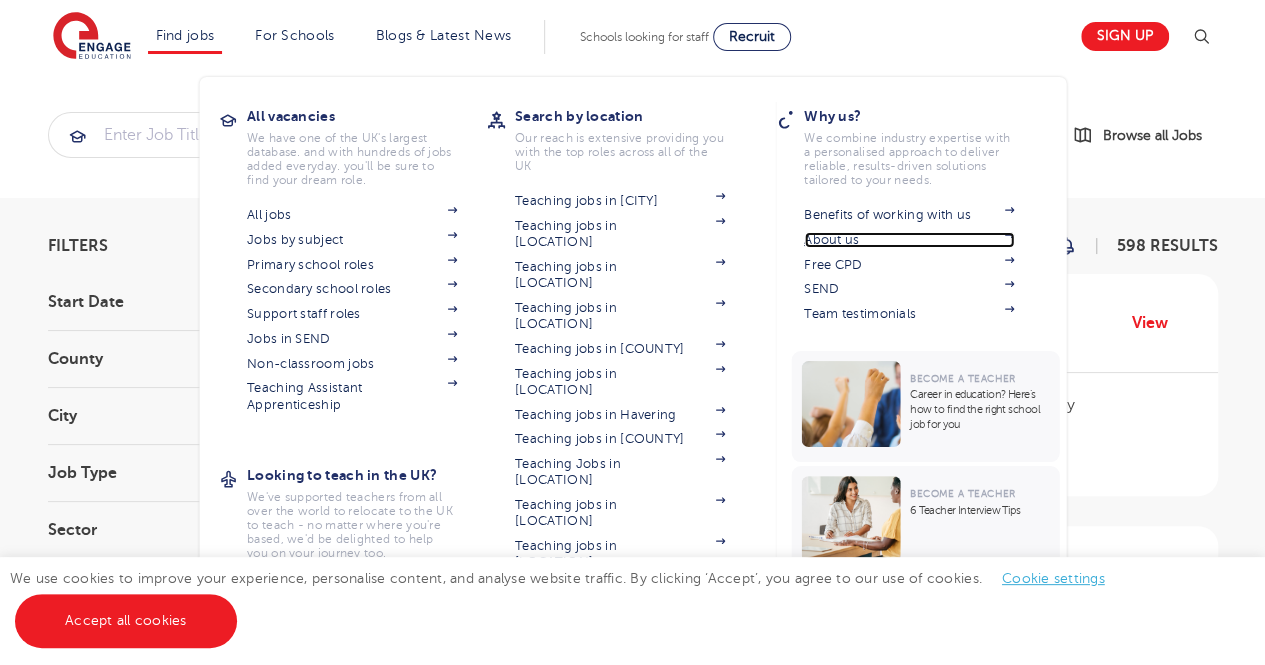 click on "About us" at bounding box center [909, 240] 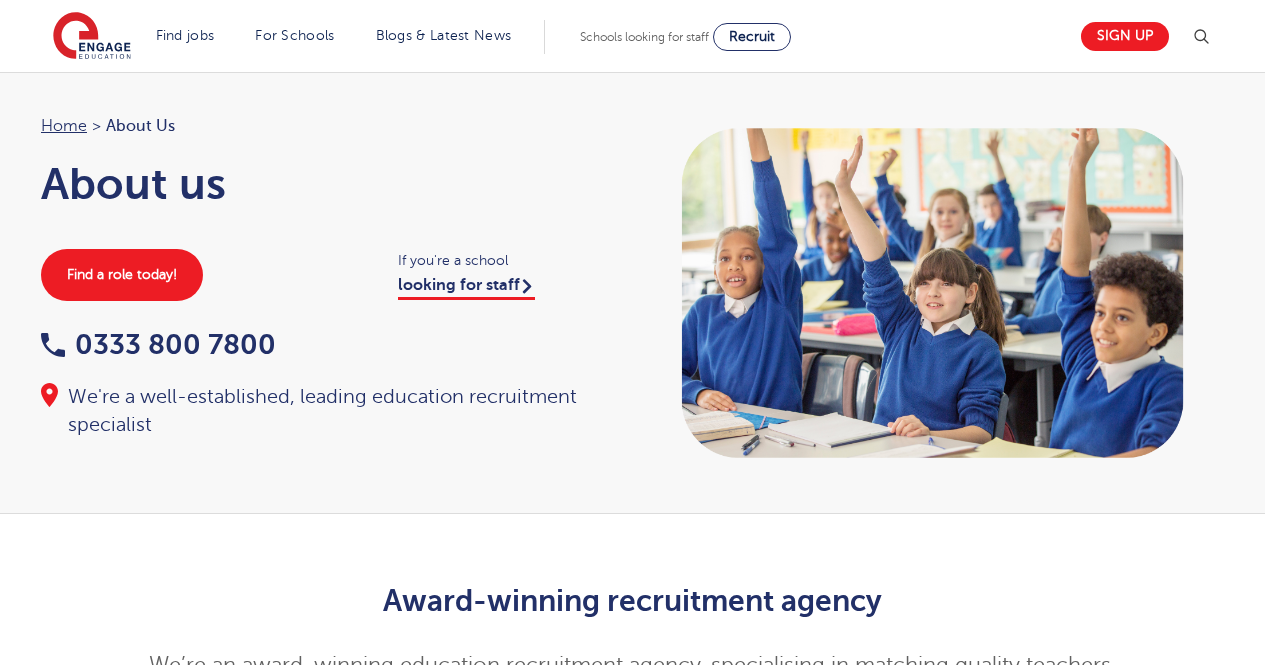 scroll, scrollTop: 0, scrollLeft: 0, axis: both 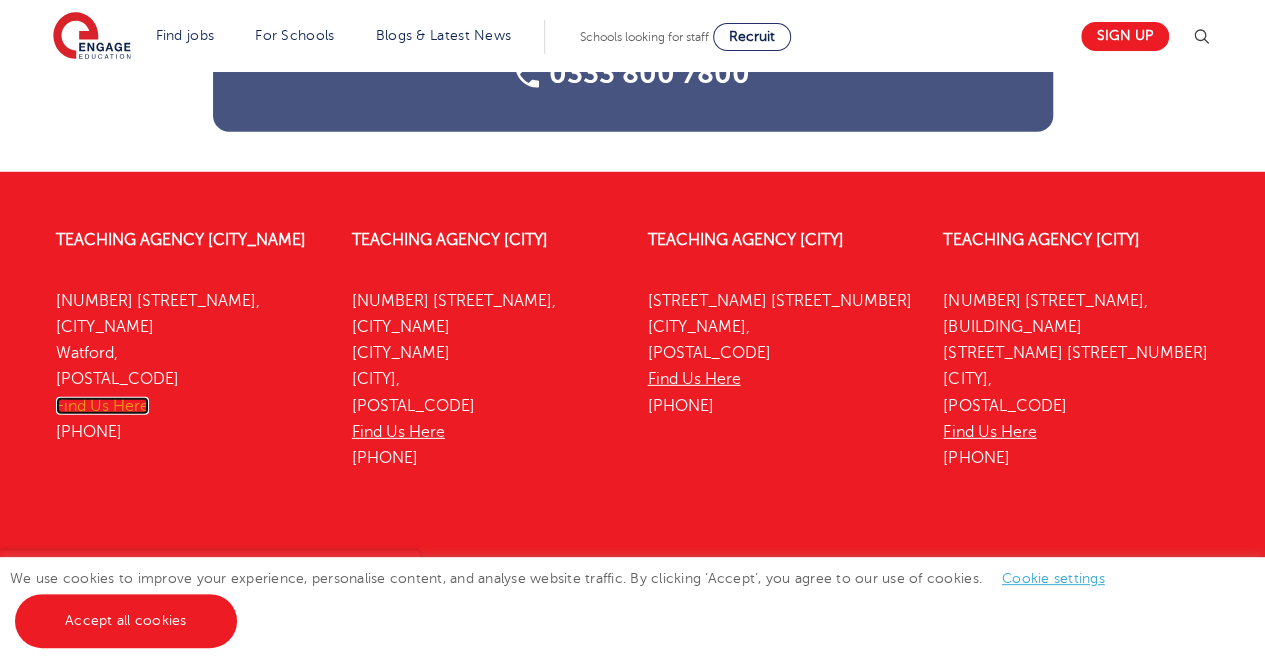 click on "Find Us Here" at bounding box center (102, 406) 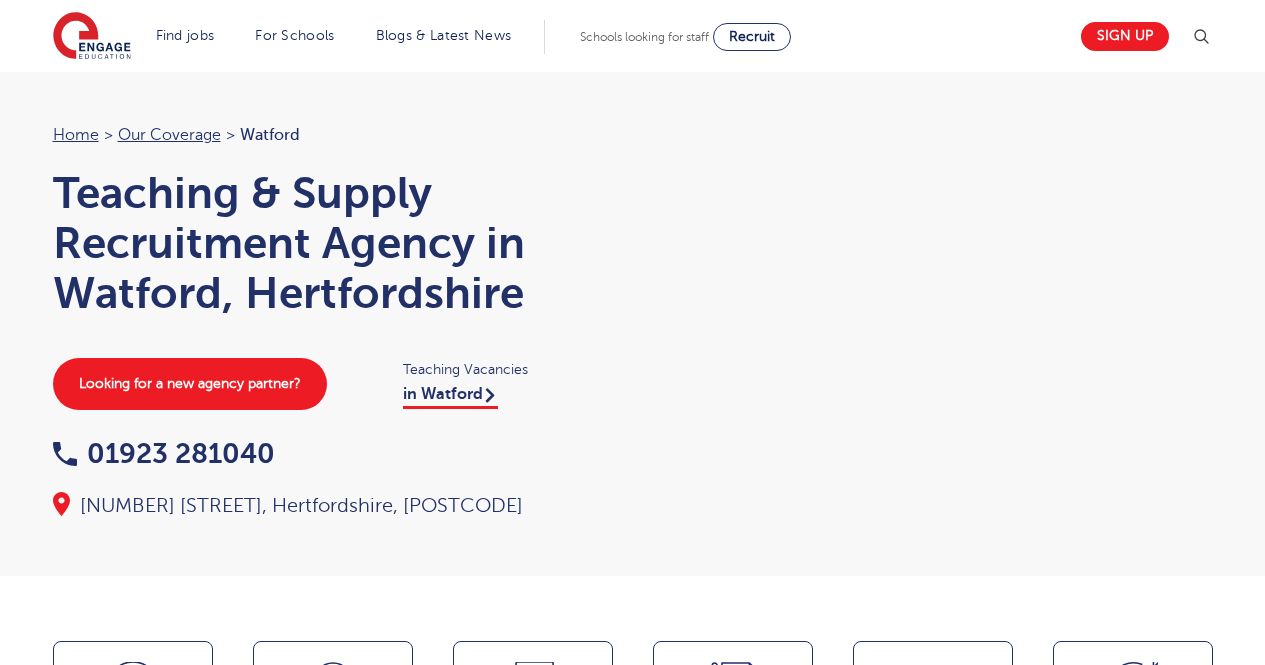 scroll, scrollTop: 0, scrollLeft: 0, axis: both 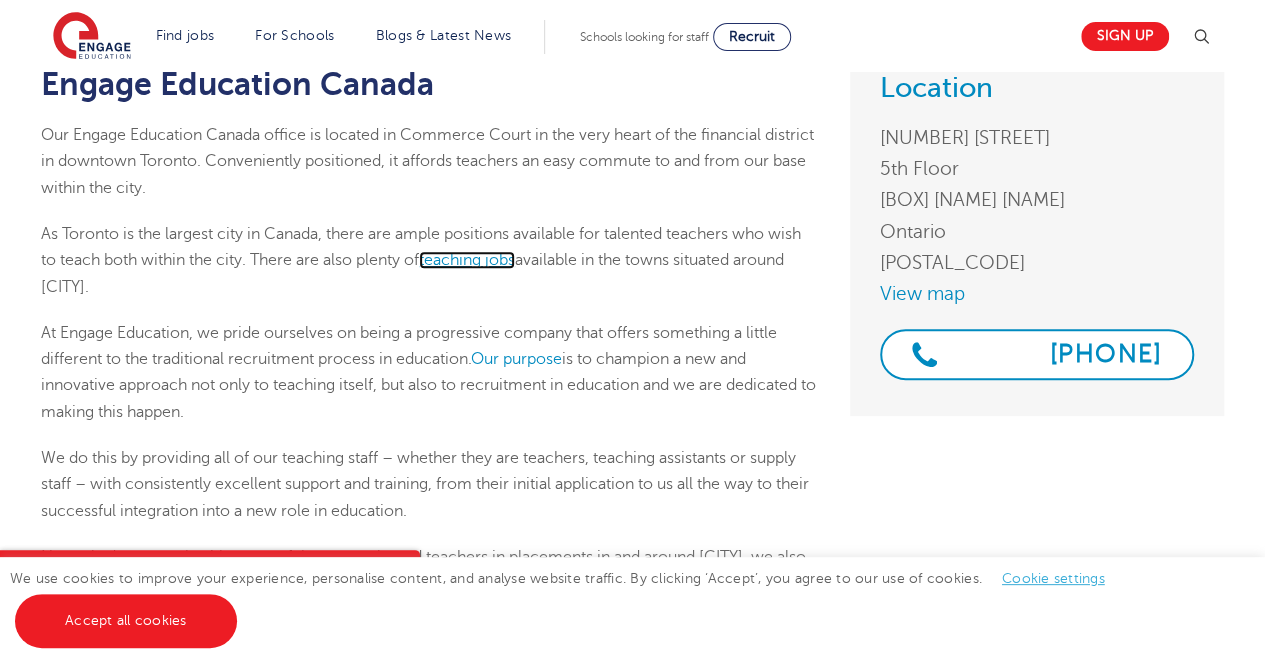 click on "teaching jobs" at bounding box center (467, 260) 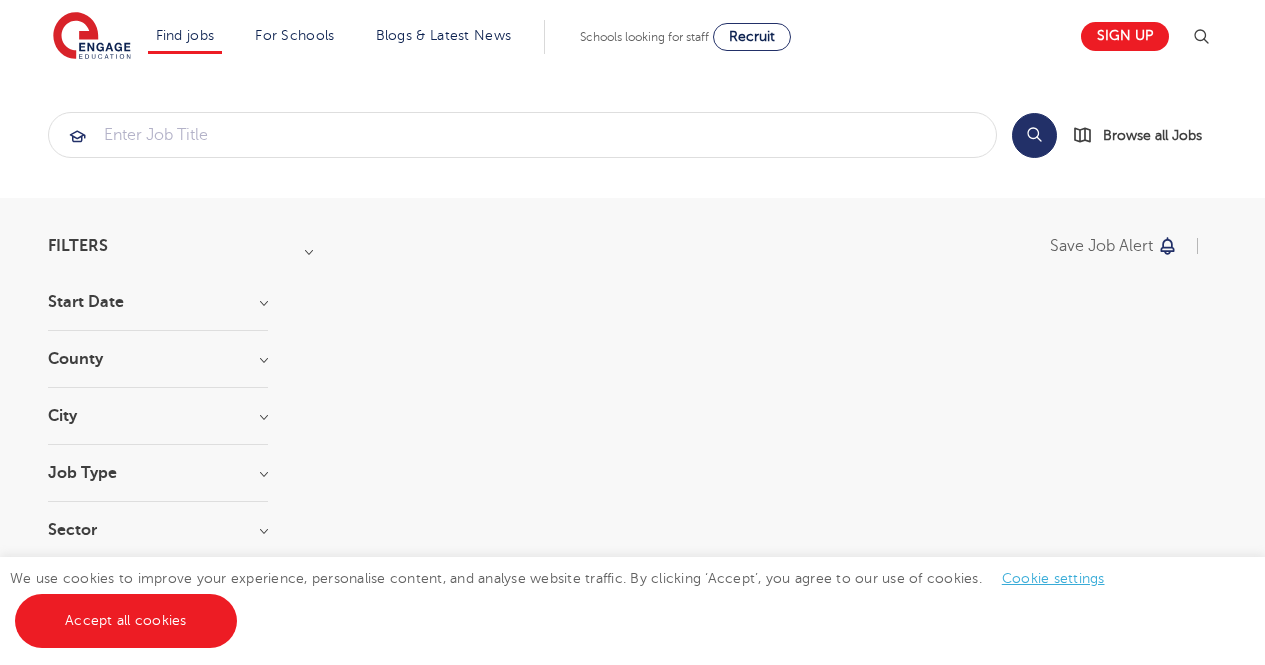 scroll, scrollTop: 0, scrollLeft: 0, axis: both 